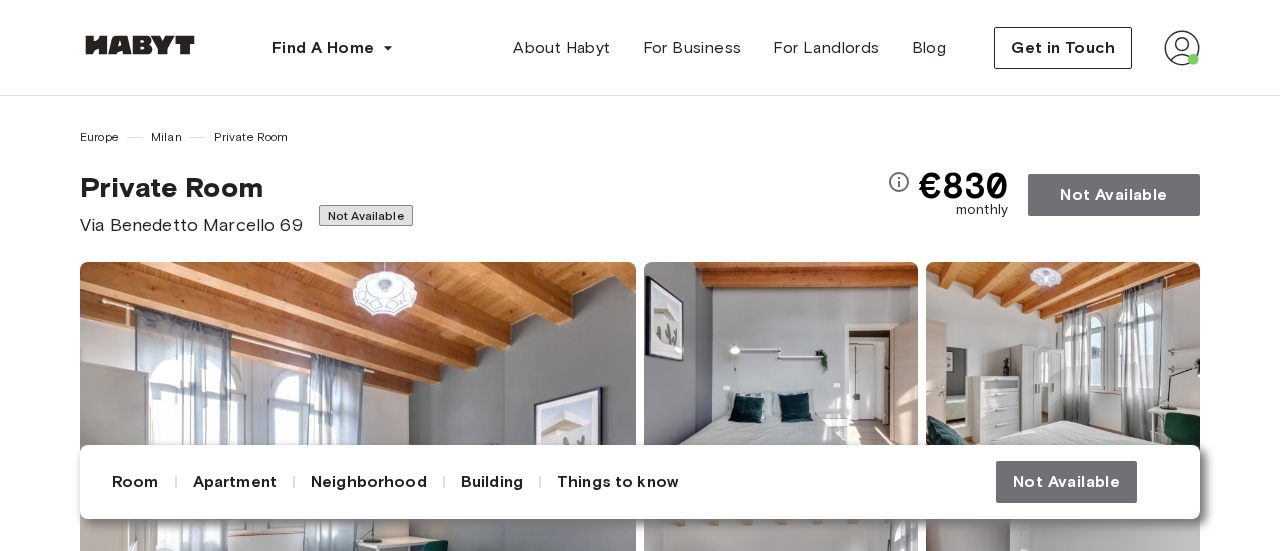 scroll, scrollTop: 134, scrollLeft: 0, axis: vertical 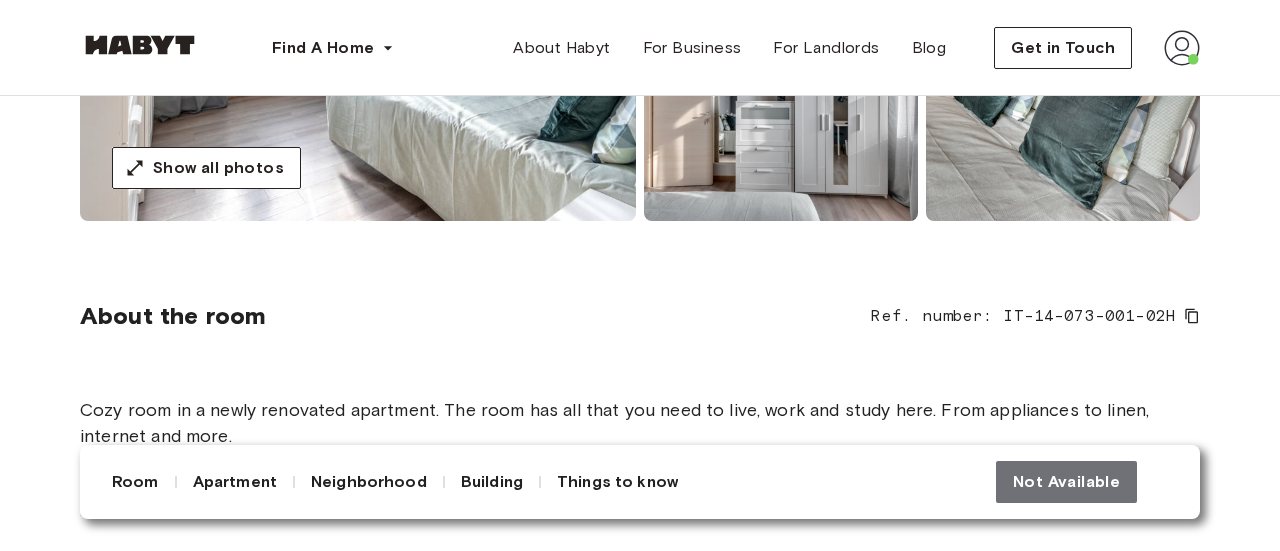 click at bounding box center (1182, 48) 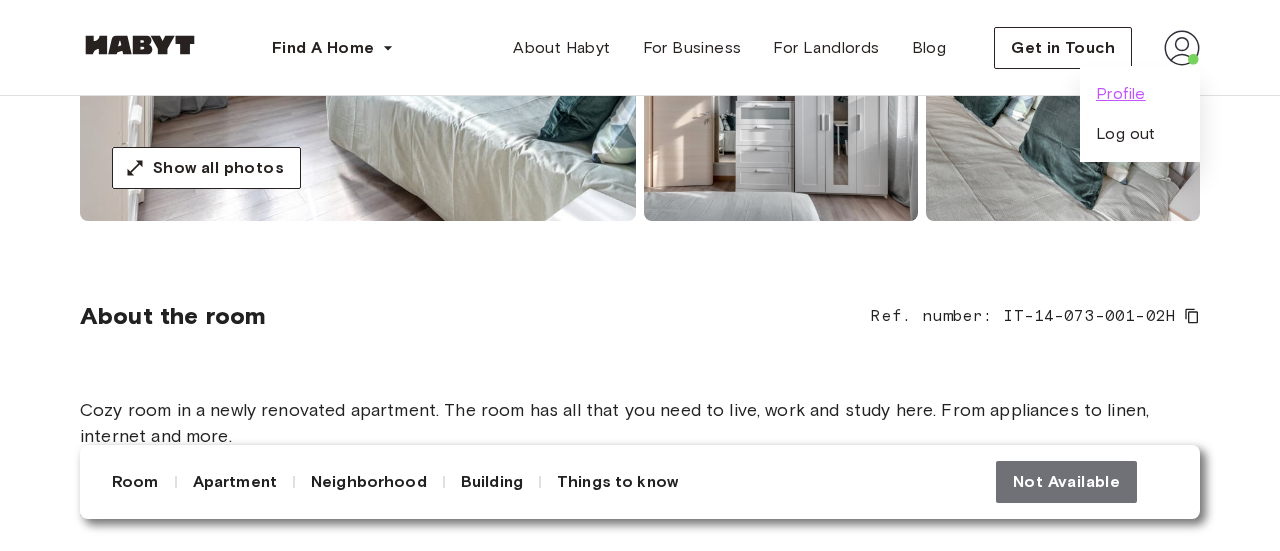 click on "Profile" at bounding box center [1121, 94] 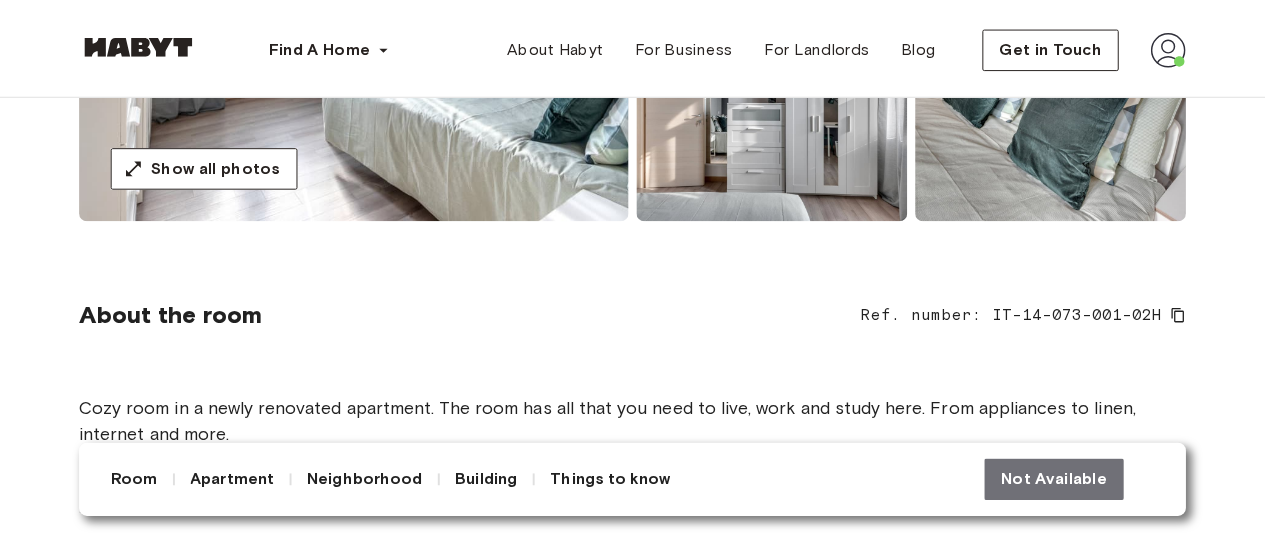 scroll, scrollTop: 0, scrollLeft: 0, axis: both 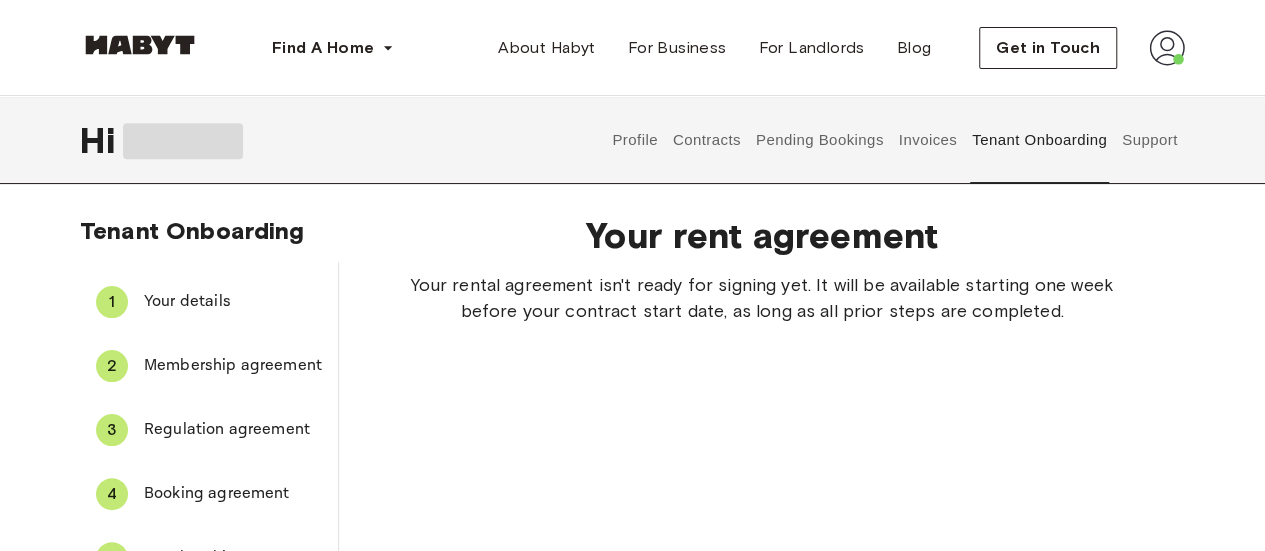 click on "Pending Bookings" at bounding box center (819, 140) 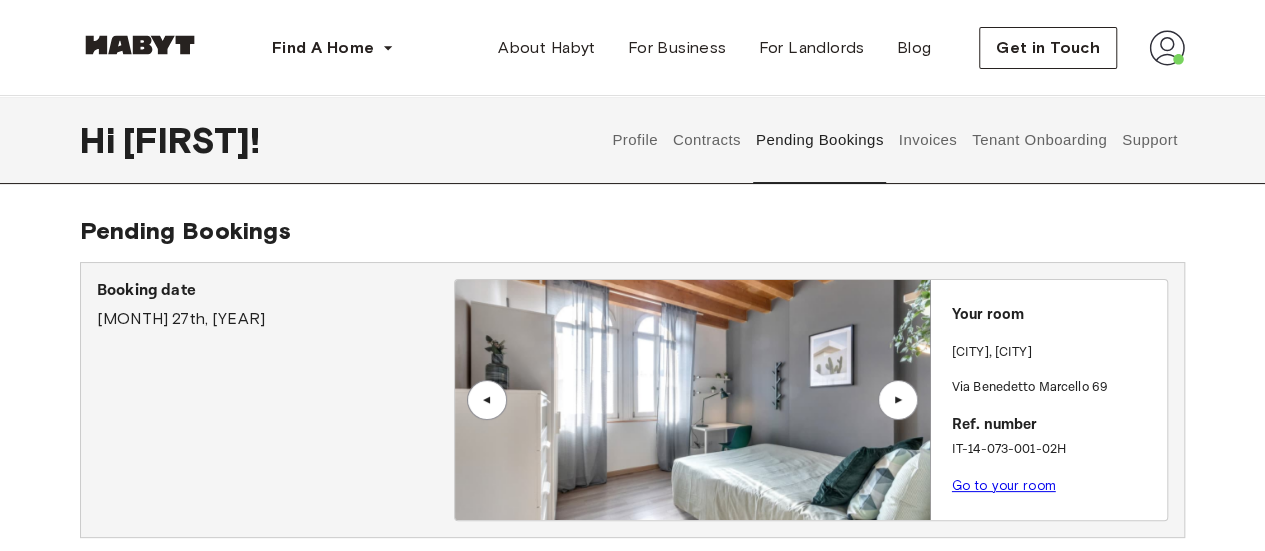 click on "Profile" at bounding box center (635, 140) 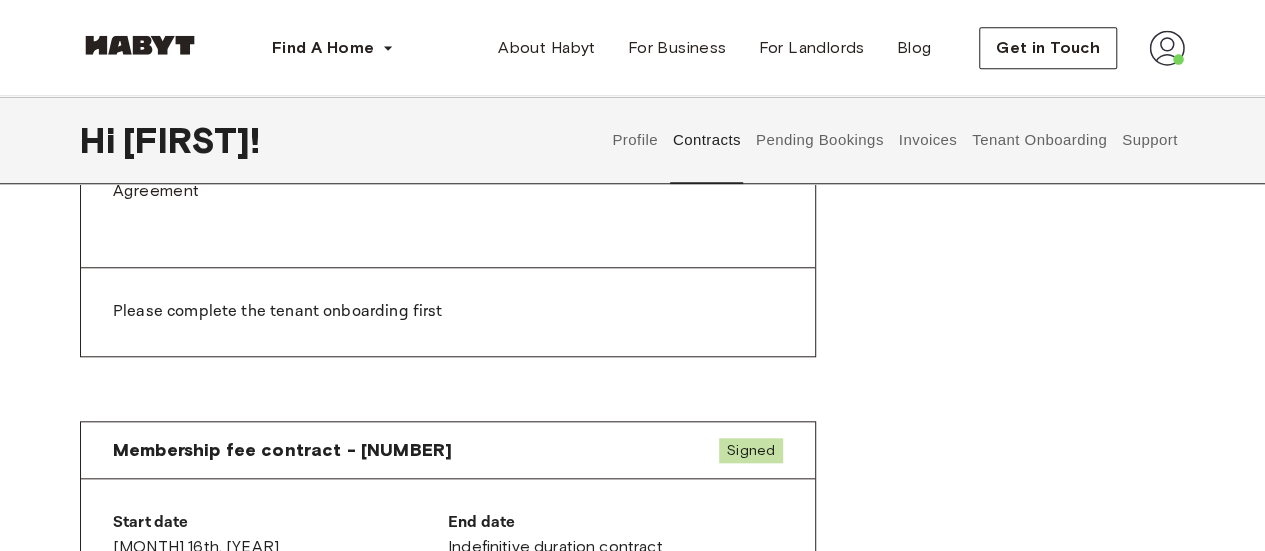 scroll, scrollTop: 775, scrollLeft: 0, axis: vertical 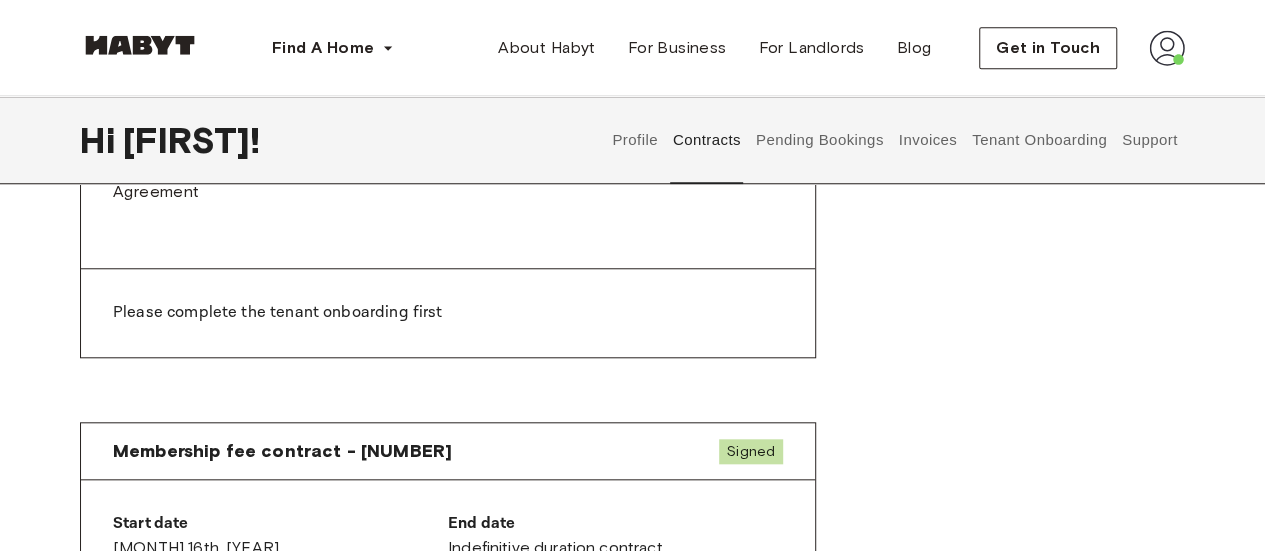 click on "Pending Bookings" at bounding box center (819, 140) 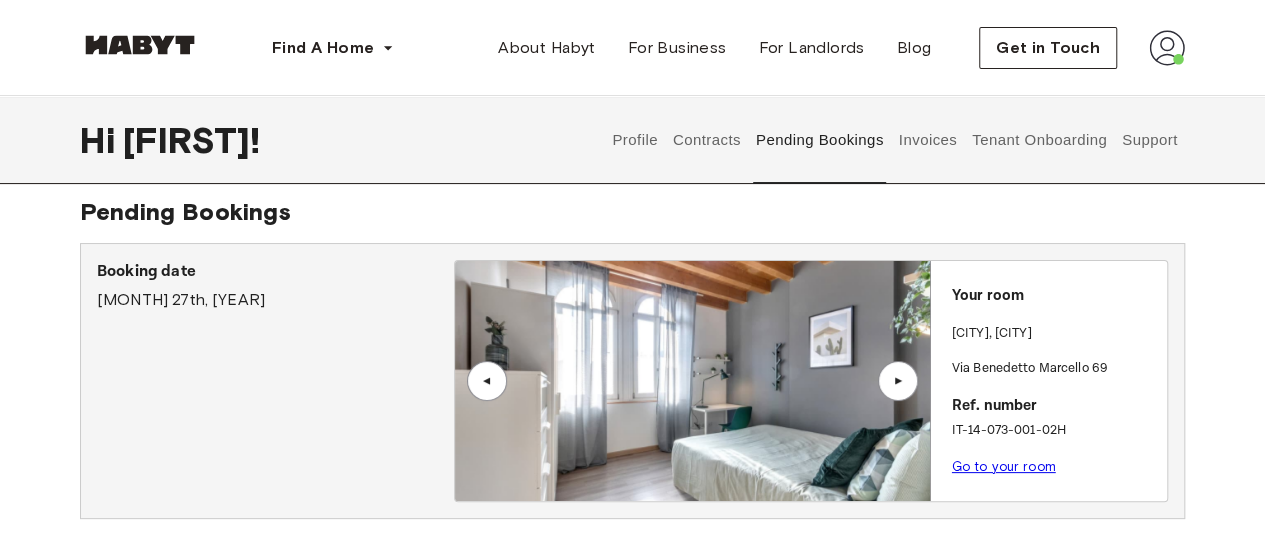 scroll, scrollTop: 0, scrollLeft: 0, axis: both 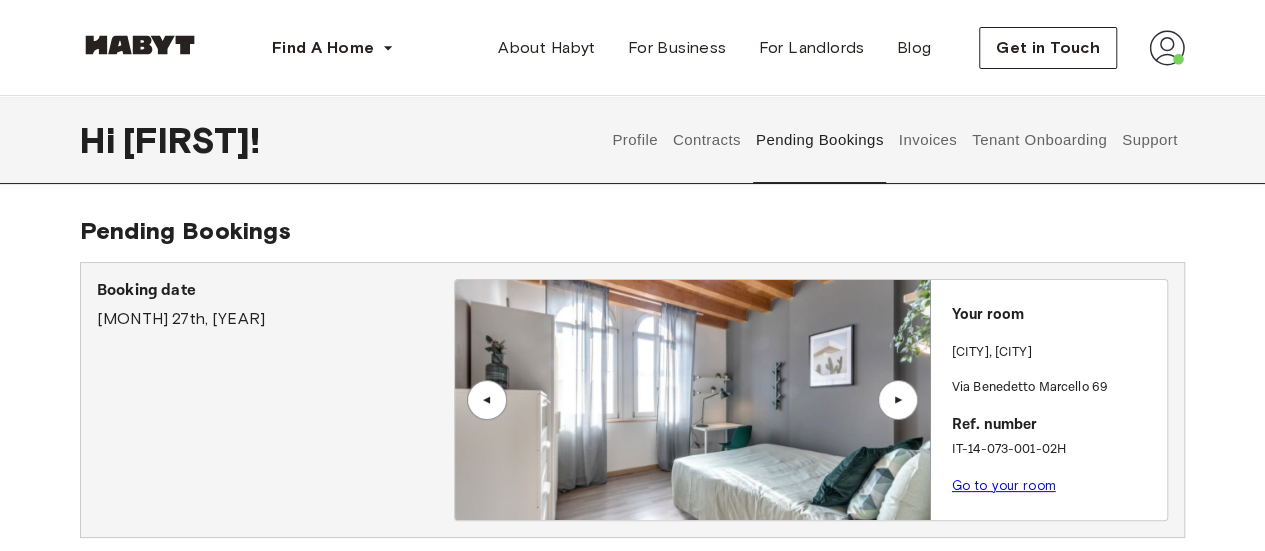 click on "Profile Contracts Pending Bookings Invoices Tenant Onboarding Support" at bounding box center (895, 140) 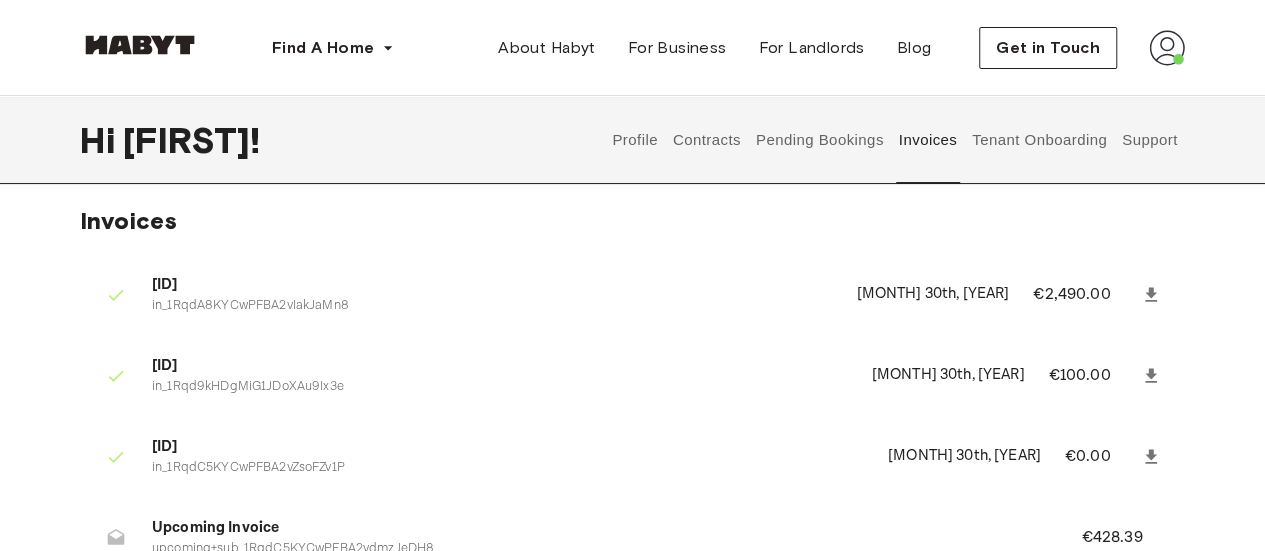 scroll, scrollTop: 8, scrollLeft: 0, axis: vertical 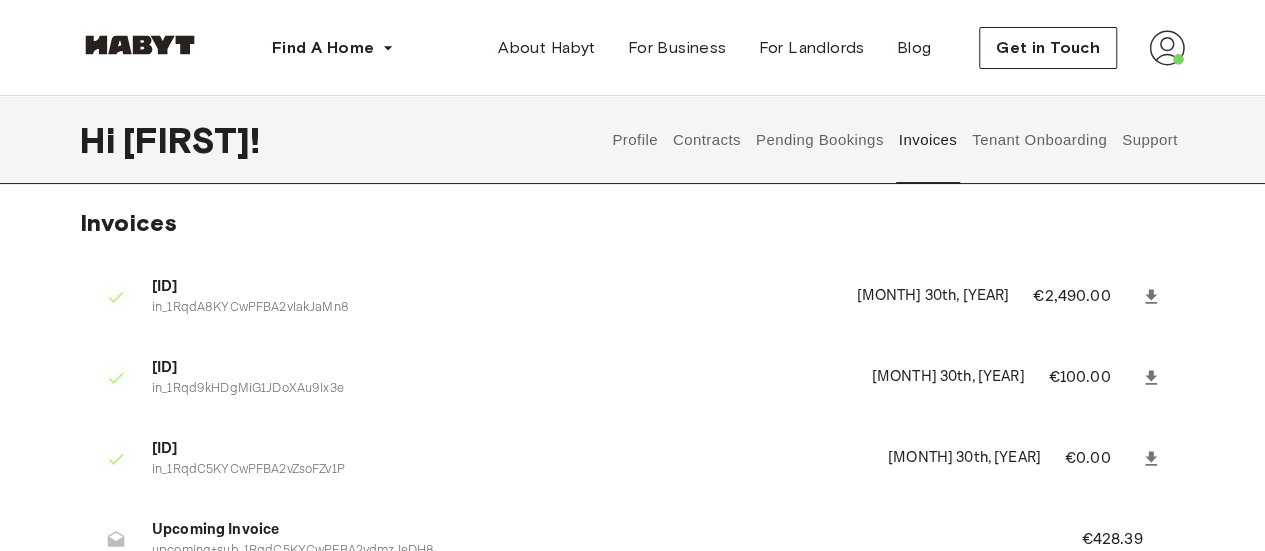 click on "Tenant Onboarding" at bounding box center (1040, 140) 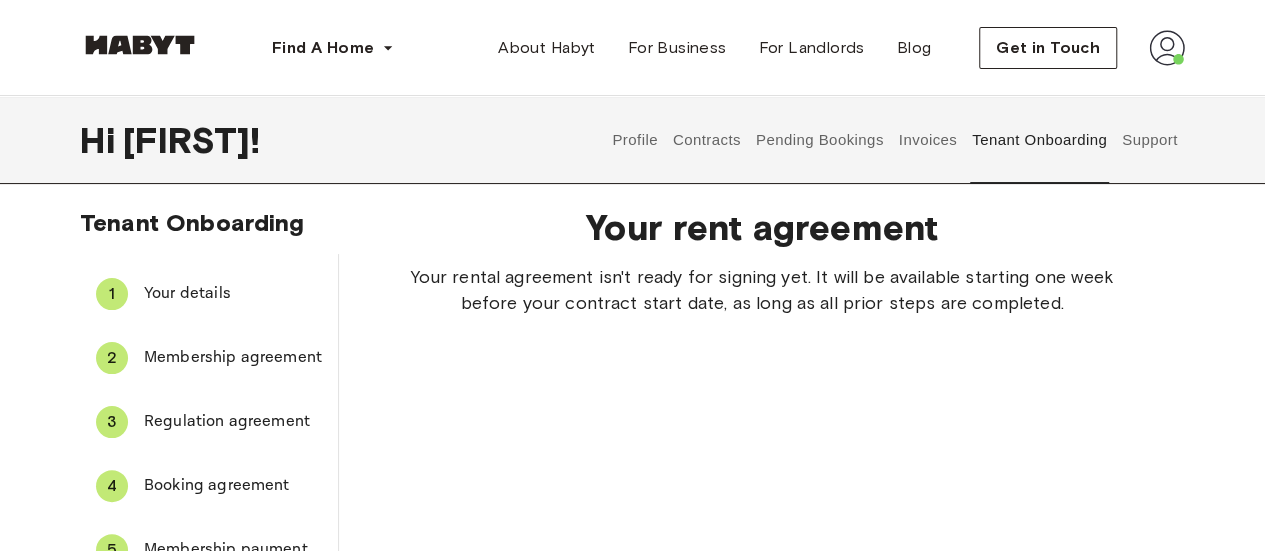 click on "Support" at bounding box center (1149, 140) 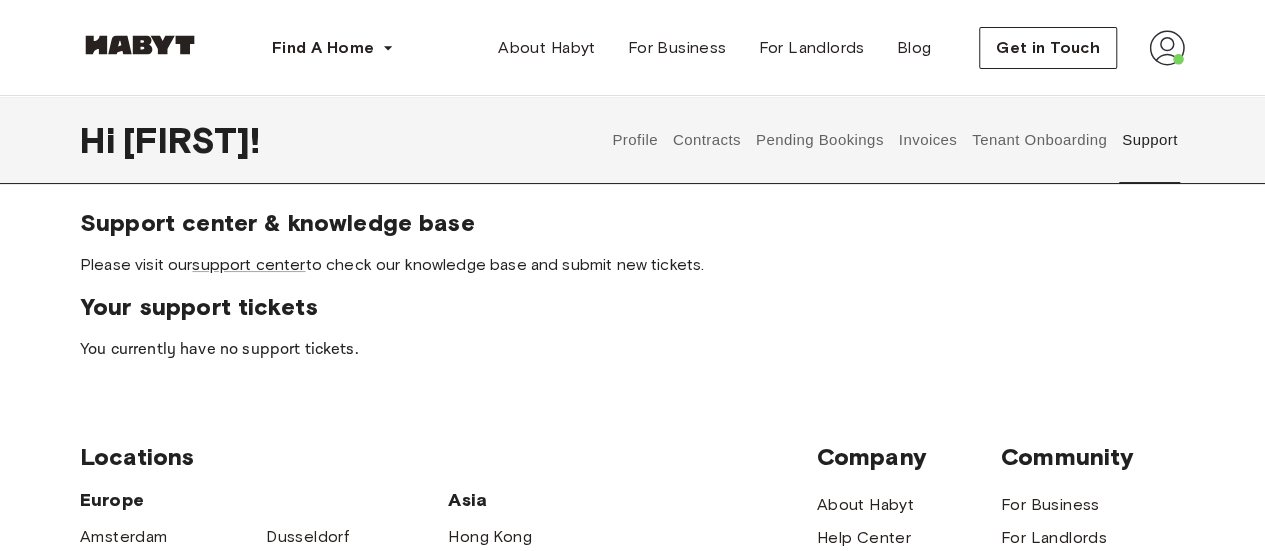 click on "Pending Bookings" at bounding box center [819, 140] 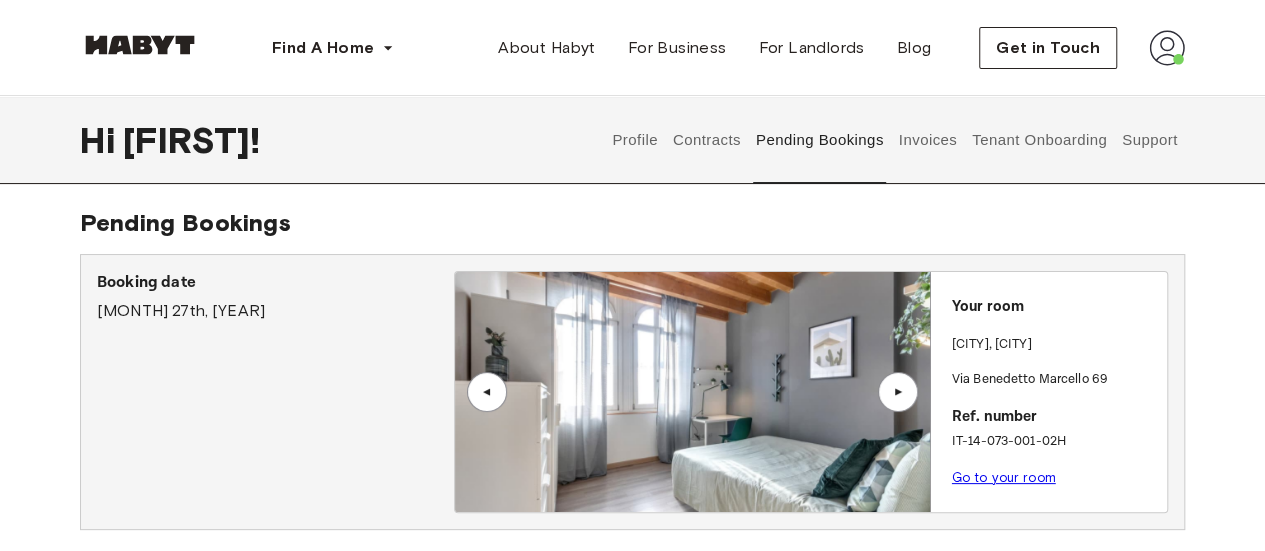 click on "Invoices" at bounding box center [927, 140] 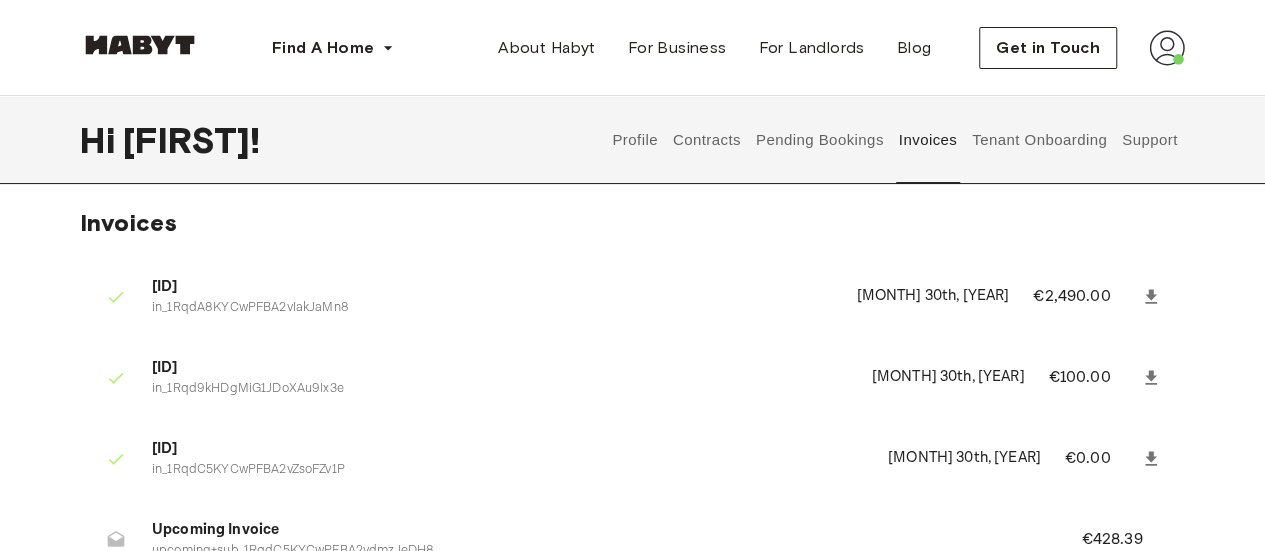 click on "Contracts" at bounding box center [706, 140] 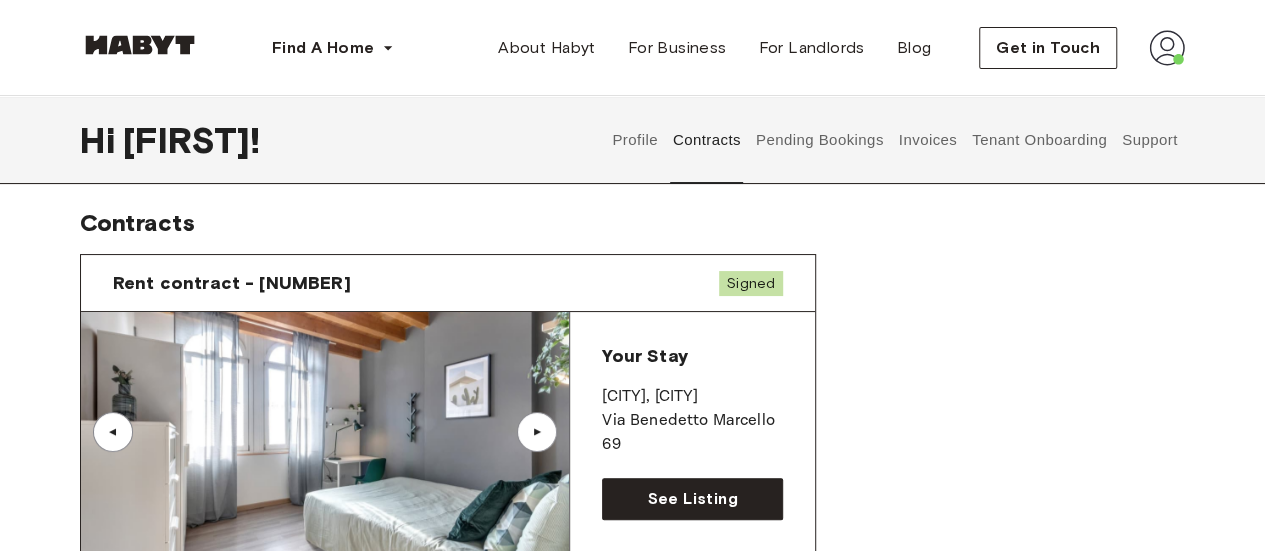 click on "Profile" at bounding box center [635, 140] 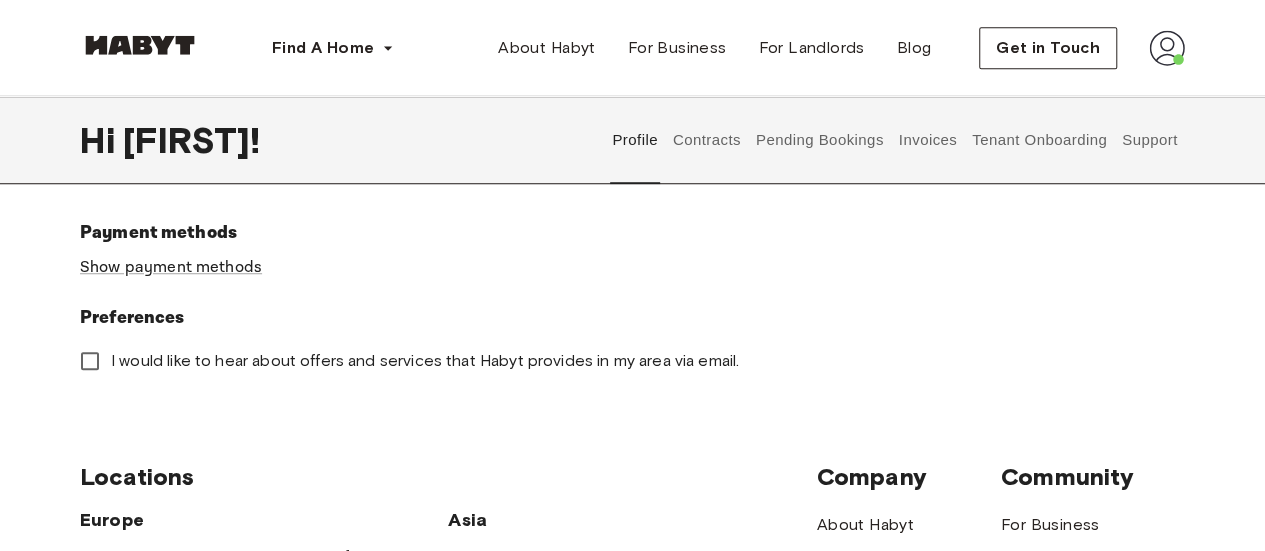 scroll, scrollTop: 0, scrollLeft: 0, axis: both 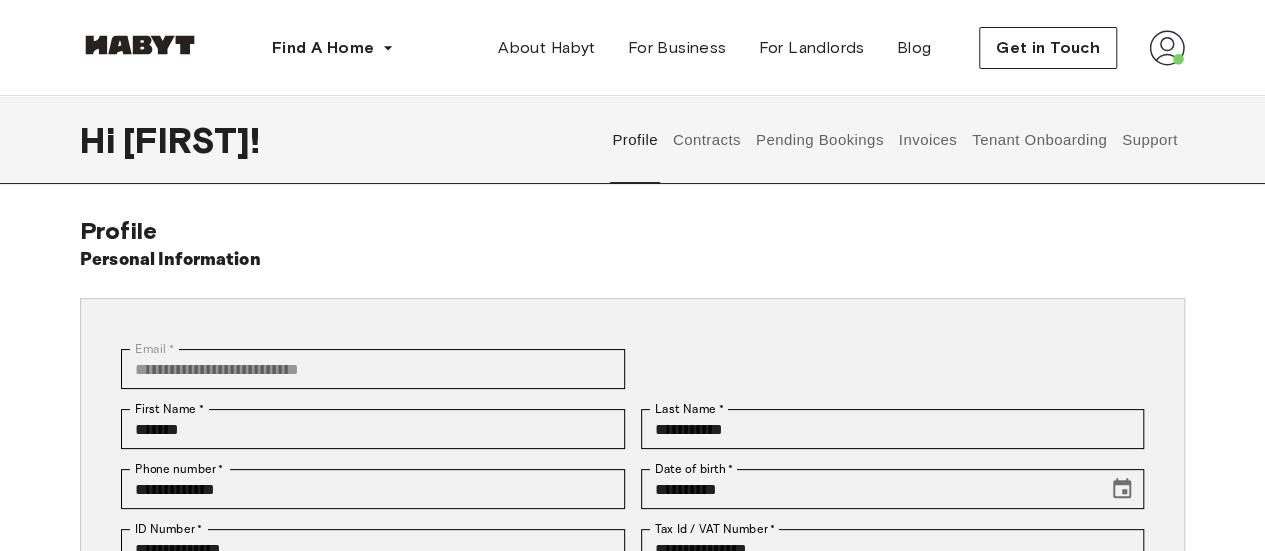 click on "Contracts" at bounding box center (706, 140) 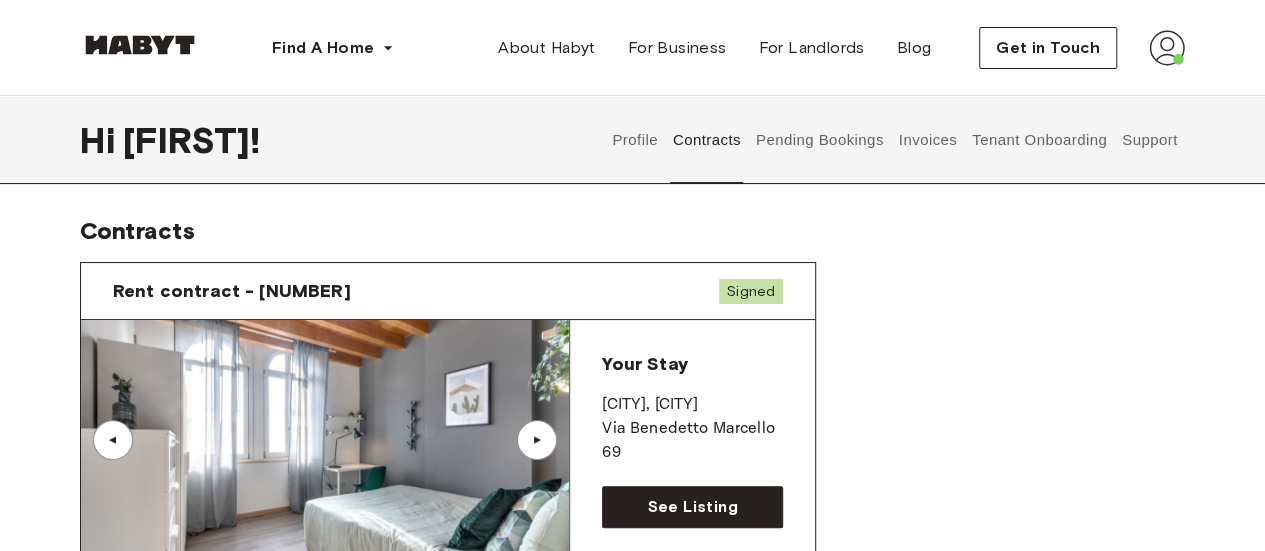 scroll, scrollTop: 39, scrollLeft: 0, axis: vertical 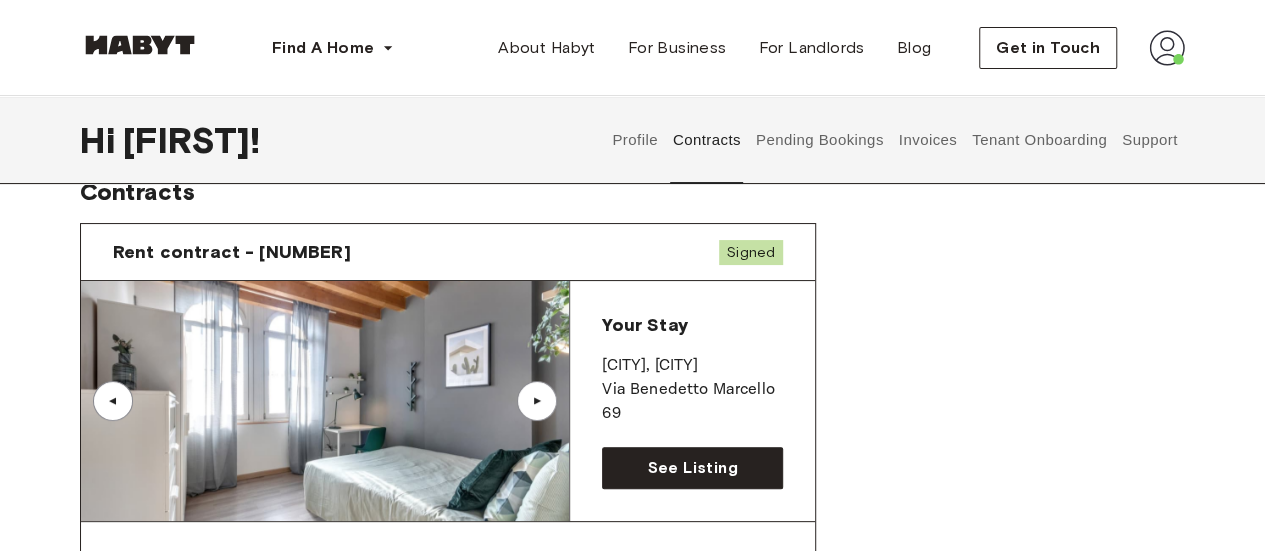 click on "Tenant Onboarding" at bounding box center [1040, 140] 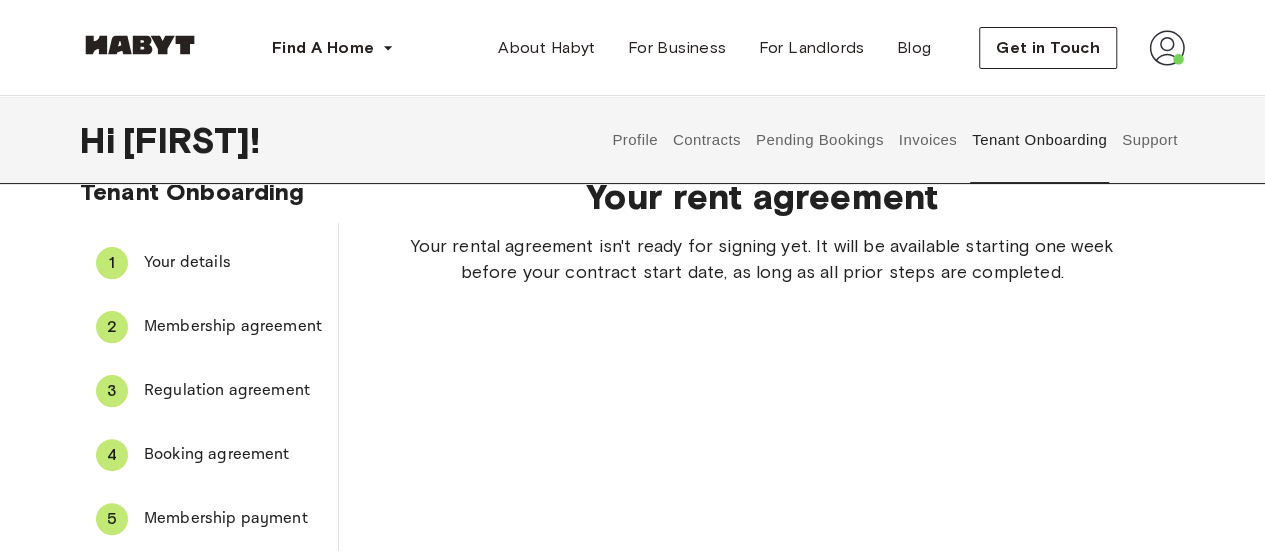 click on "Support" at bounding box center [1149, 140] 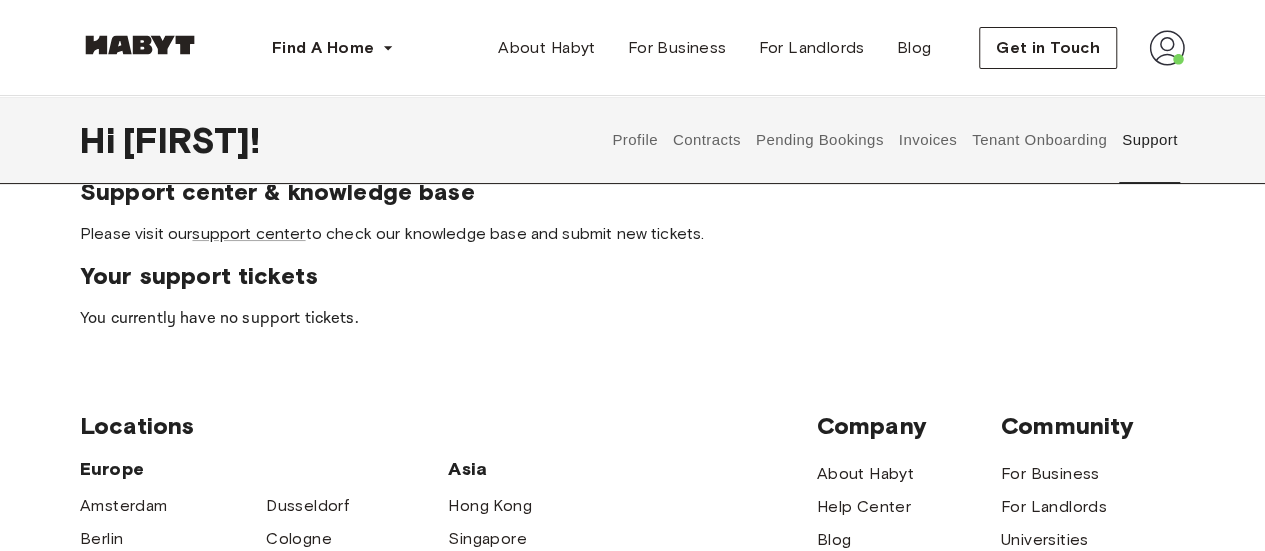 click on "Tenant Onboarding" at bounding box center [1040, 140] 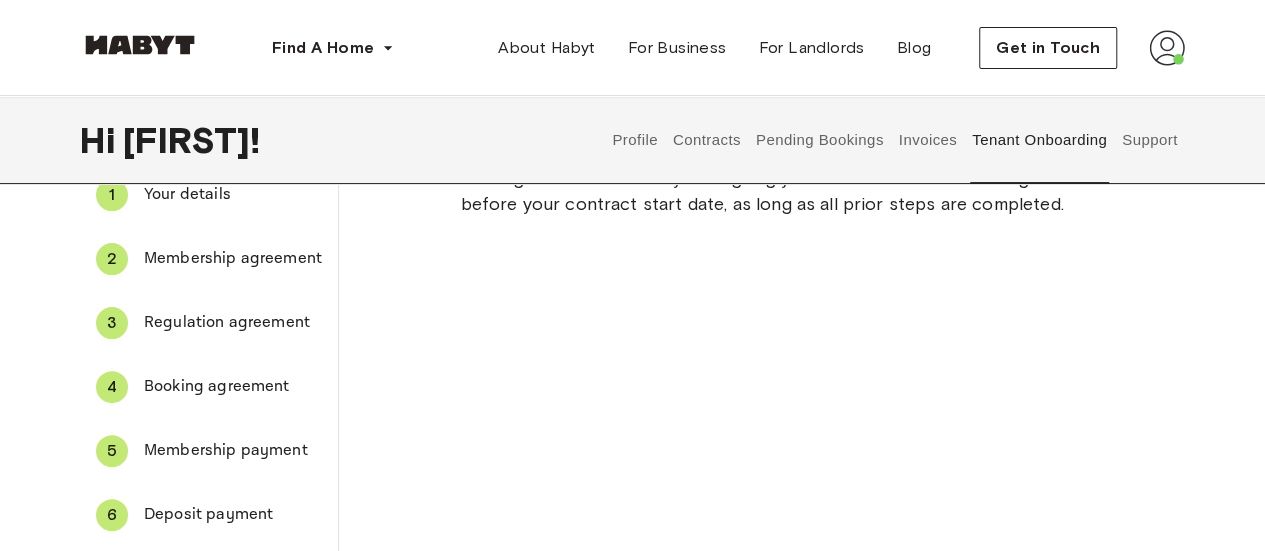 scroll, scrollTop: 0, scrollLeft: 0, axis: both 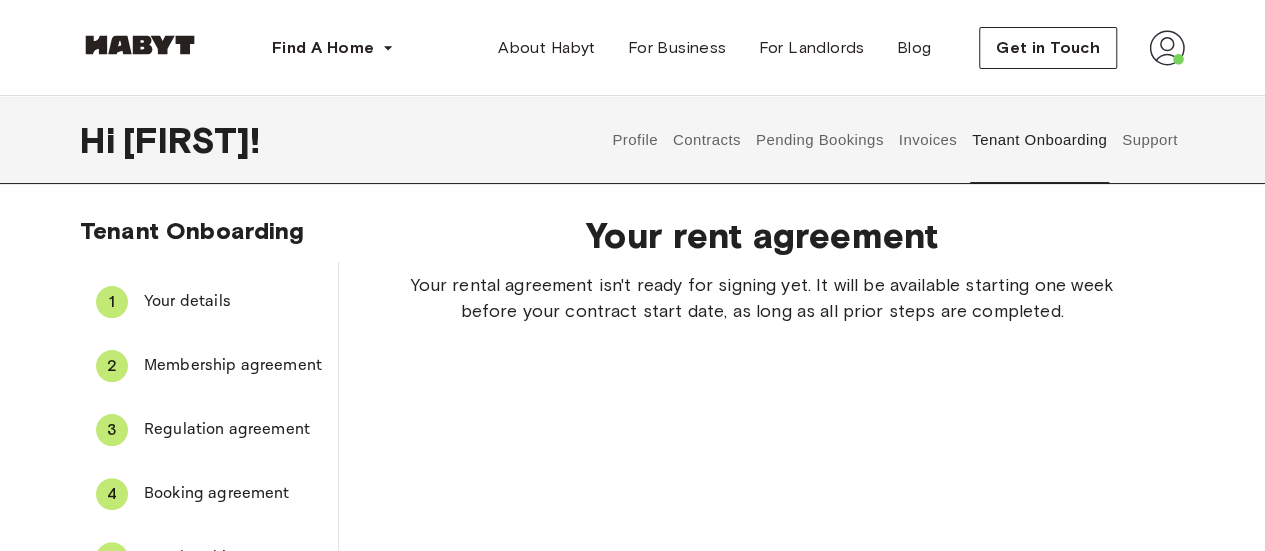 click on "Invoices" at bounding box center [927, 140] 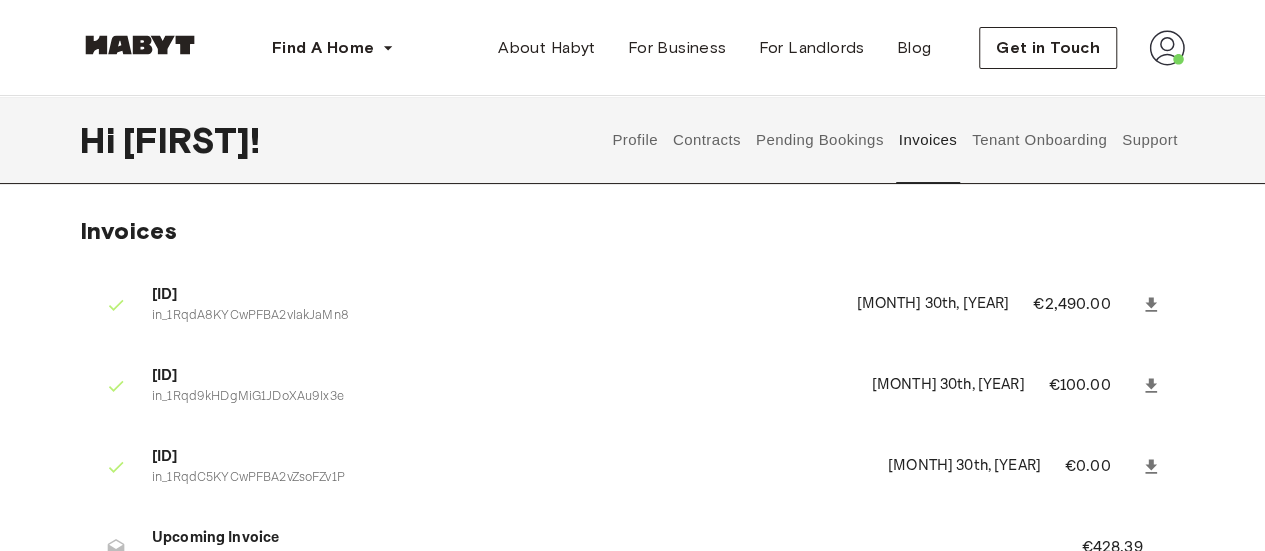 click on "Pending Bookings" at bounding box center (819, 140) 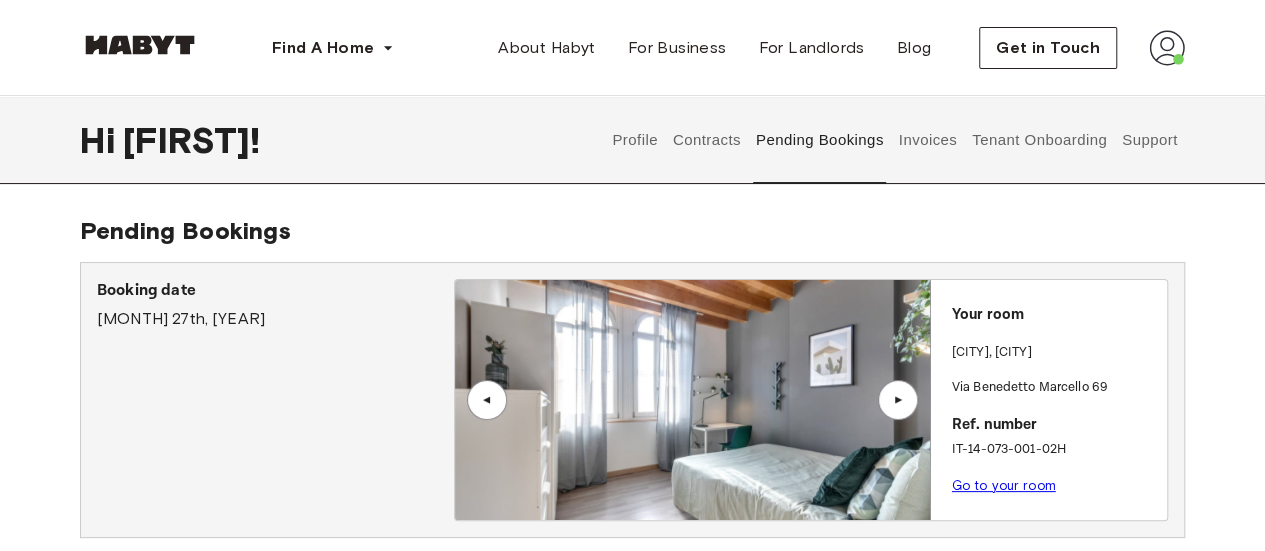 click on "Profile" at bounding box center (635, 140) 